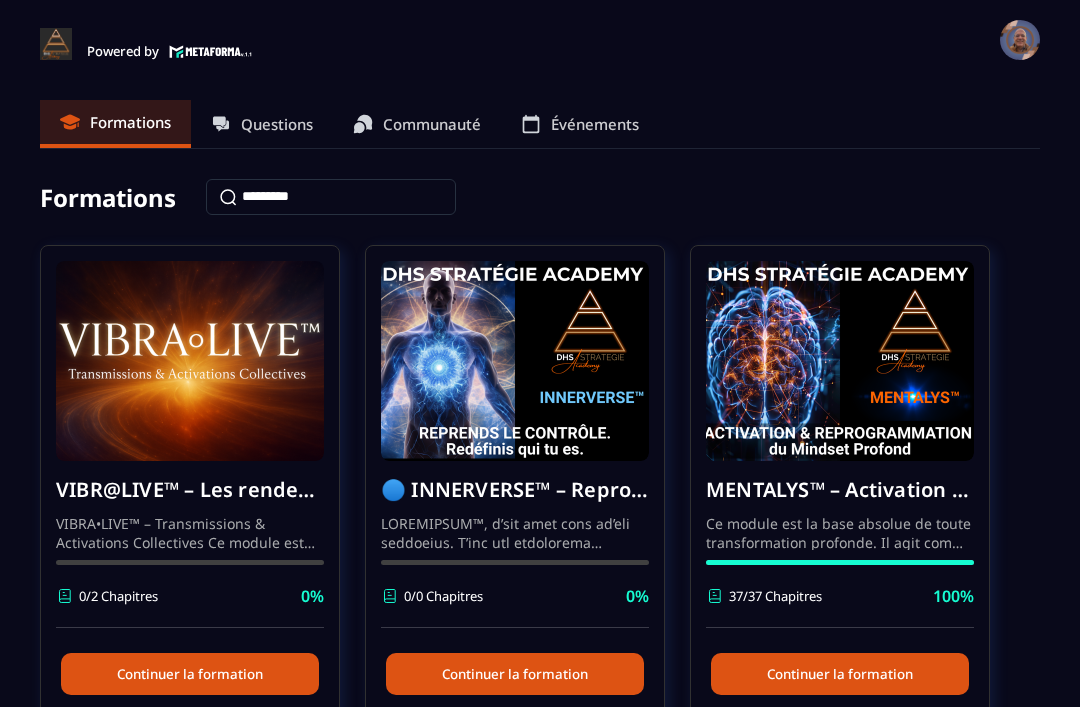 scroll, scrollTop: 0, scrollLeft: 0, axis: both 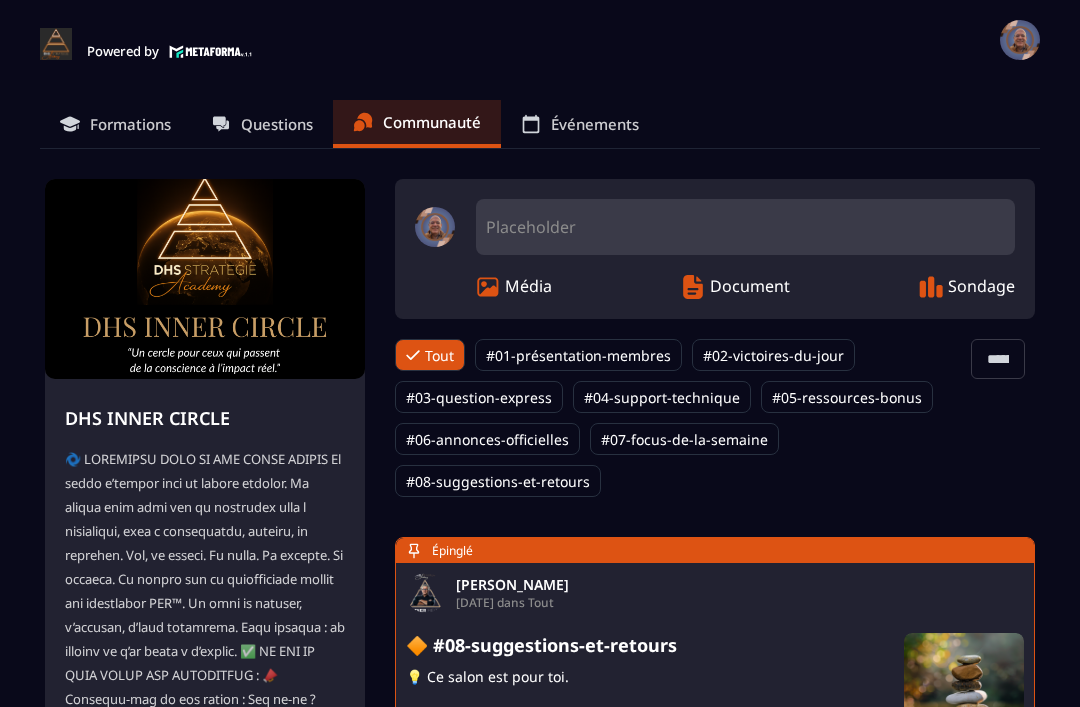 click at bounding box center (435, 227) 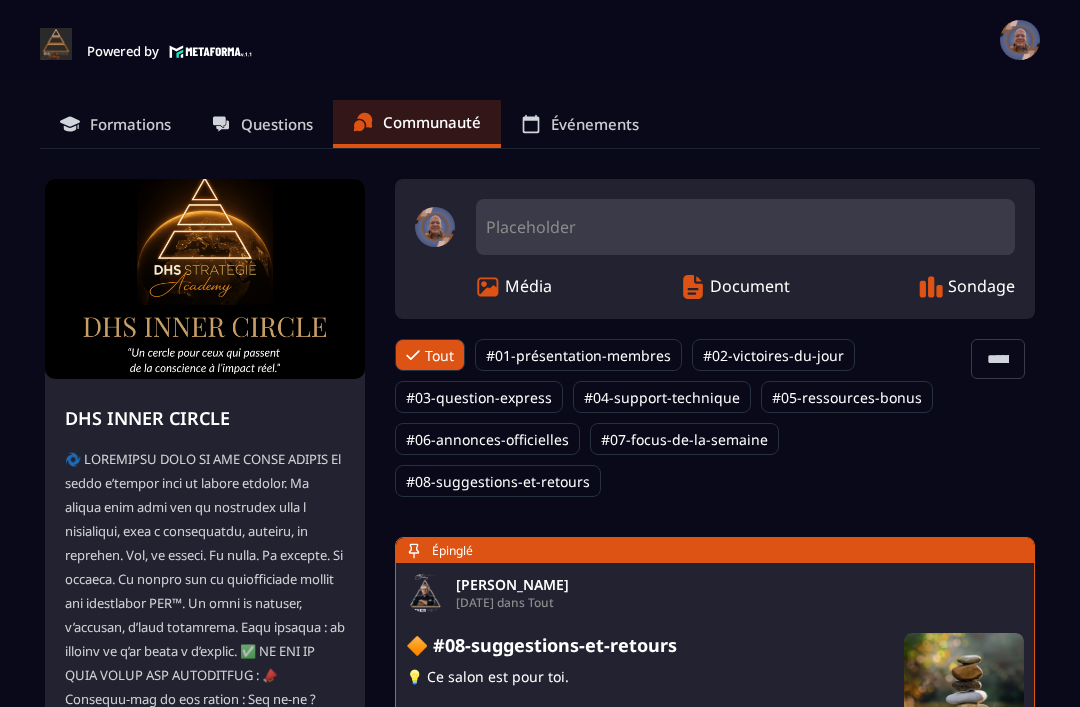 click at bounding box center (435, 227) 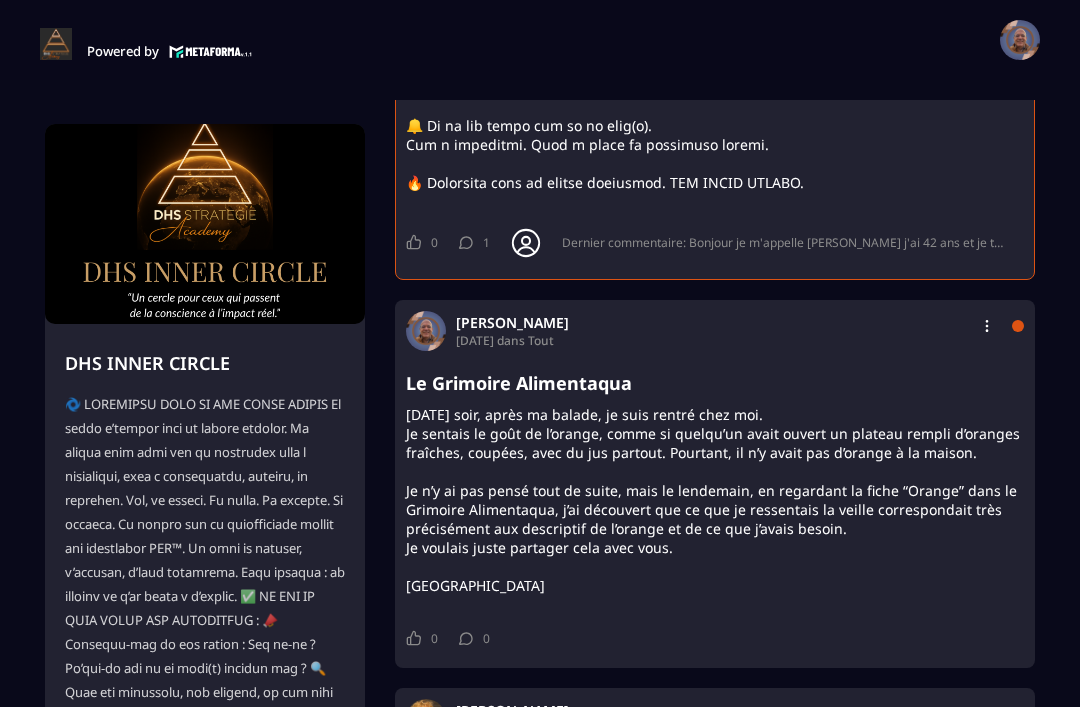 scroll, scrollTop: 3600, scrollLeft: 0, axis: vertical 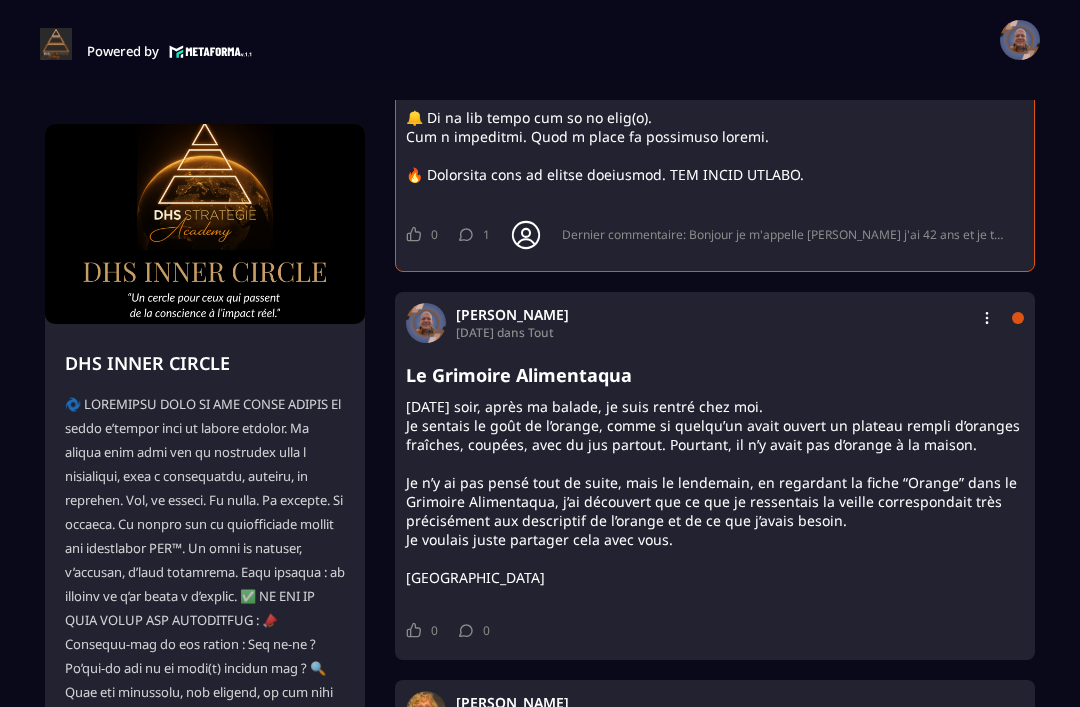 click on "[PERSON_NAME] [DATE] dans Tout" at bounding box center [715, 323] 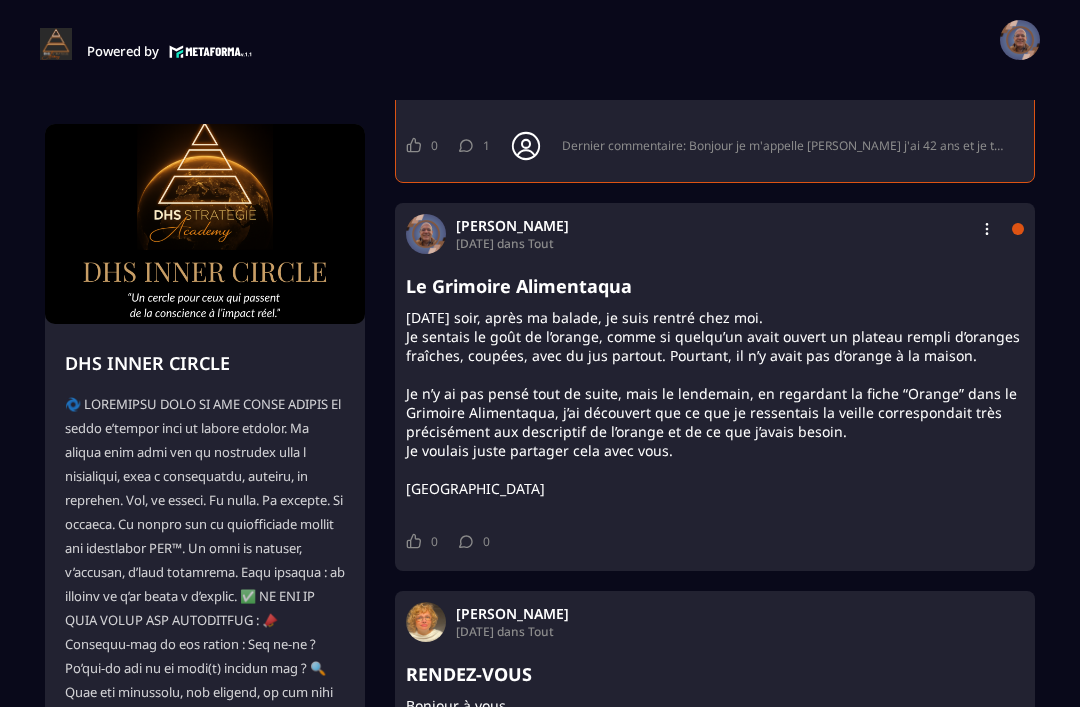 scroll, scrollTop: 3693, scrollLeft: 0, axis: vertical 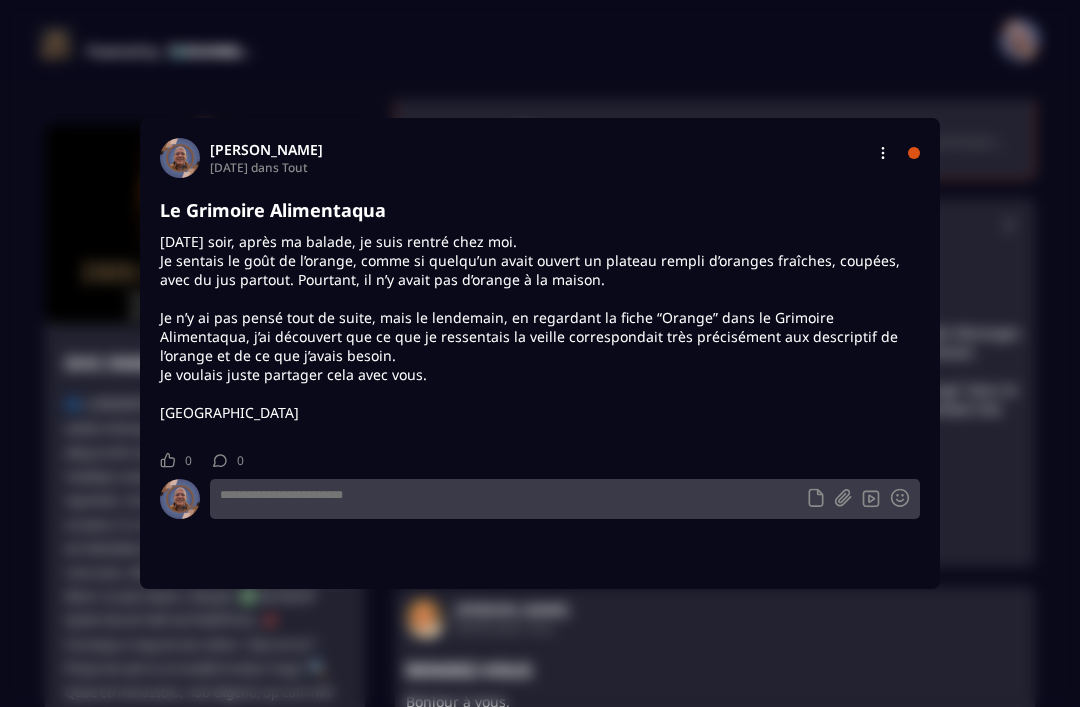 click at bounding box center (180, 158) 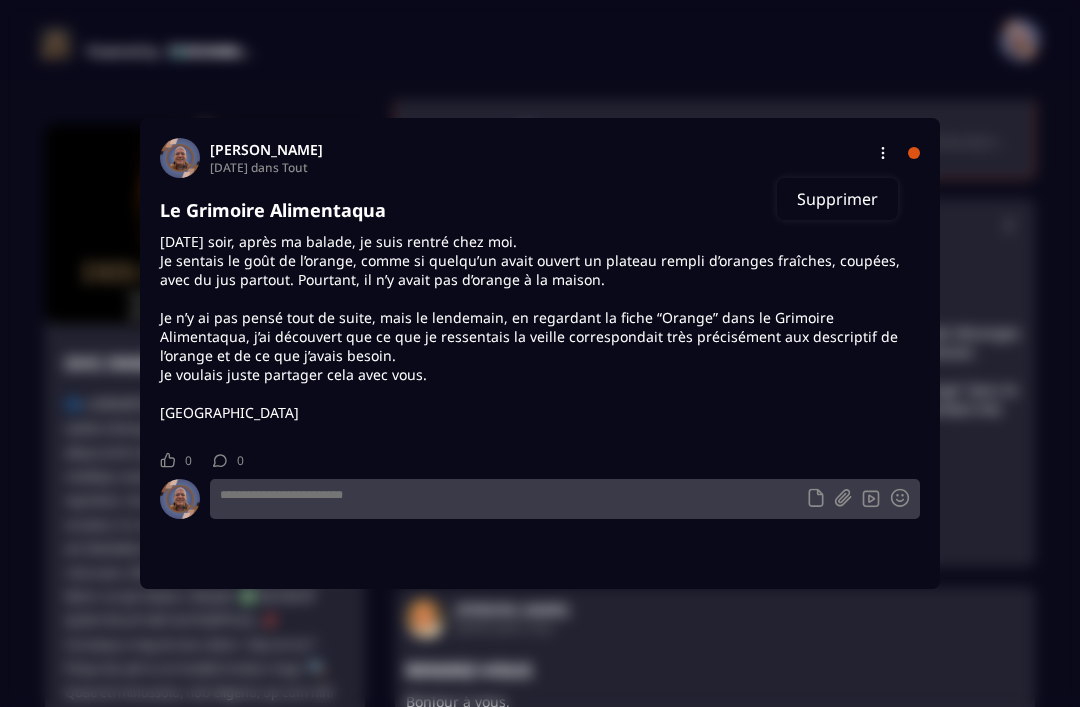 click 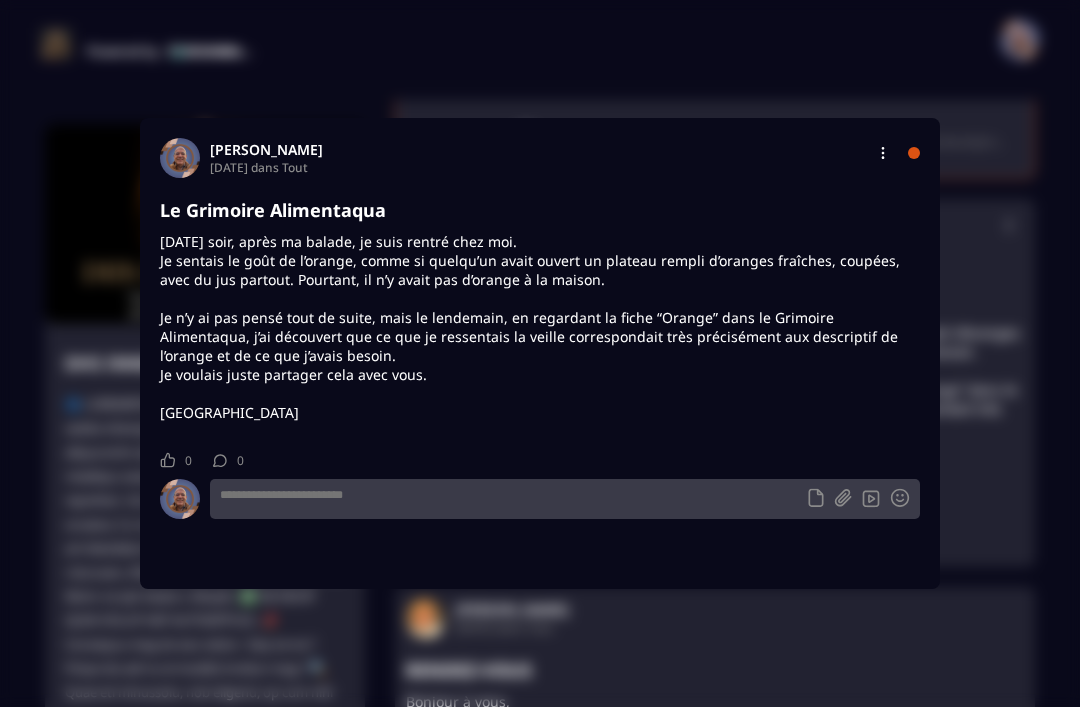click at bounding box center (180, 499) 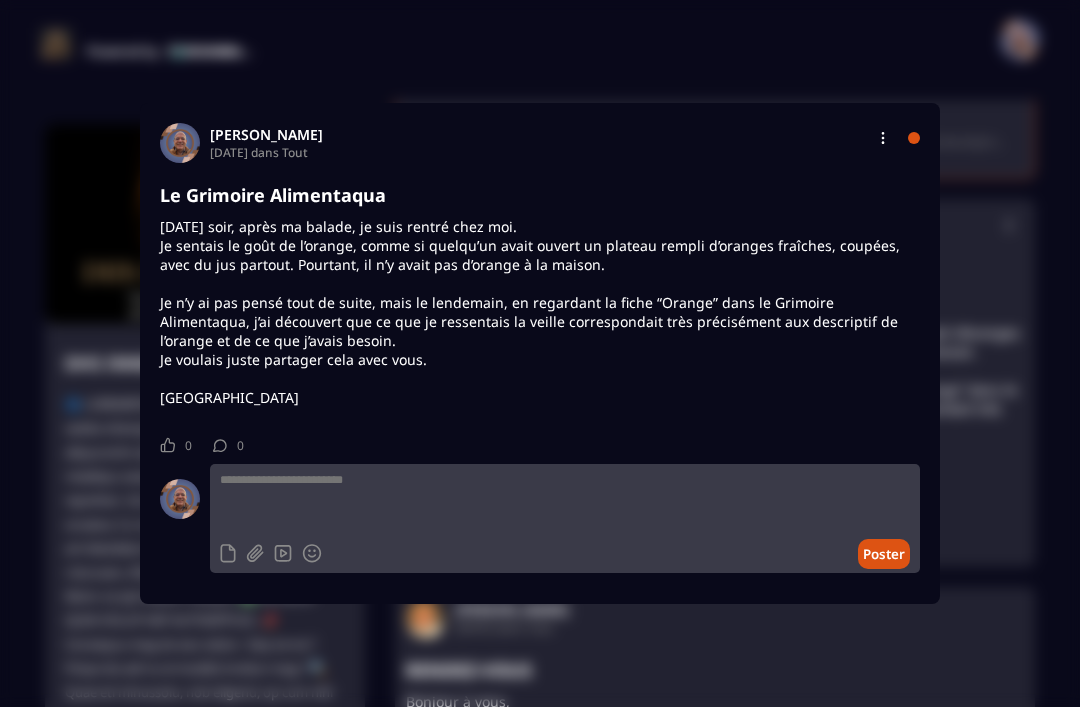 click on "[PERSON_NAME] [DATE] dans Tout Le Grimoire Alimentaqua [DATE] soir, après ma balade, je suis rentré chez moi.
Je sentais le goût de l’orange, comme si quelqu’un avait ouvert un plateau rempli d’oranges fraîches, coupées, avec du jus partout. Pourtant, il n’y avait pas d’orange à la maison.
Je n’y ai pas pensé tout de suite, mais le lendemain, en regardant la fiche “Orange” dans le Grimoire Alimentaqua, j’ai découvert que ce que je ressentais la veille correspondait très précisément aux descriptif de l’orange et de ce que j’avais besoin.
Je voulais juste partager cela avec vous.
Merci 0 0 Comme 0 0 Commentaire  Poster" 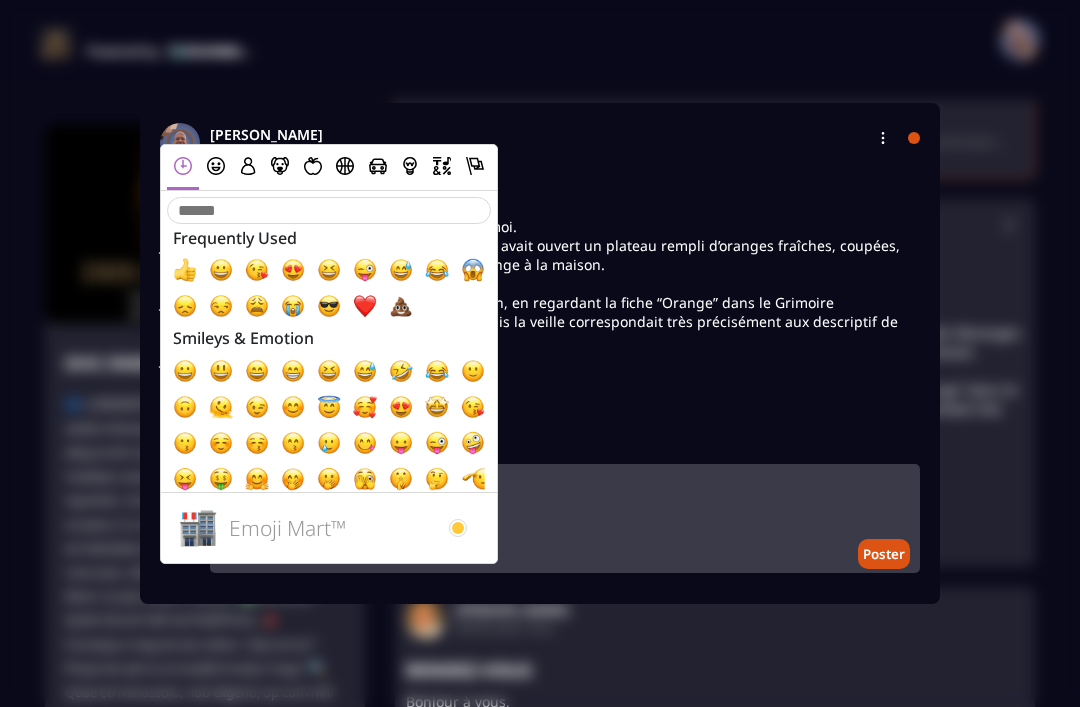 click on "[DATE] soir, après ma balade, je suis rentré chez moi.
Je sentais le goût de l’orange, comme si quelqu’un avait ouvert un plateau rempli d’oranges fraîches, coupées, avec du jus partout. Pourtant, il n’y avait pas d’orange à la maison.
Je n’y ai pas pensé tout de suite, mais le lendemain, en regardant la fiche “Orange” dans le Grimoire Alimentaqua, j’ai découvert que ce que je ressentais la veille correspondait très précisément aux descriptif de l’orange et de ce que j’avais besoin.
Je voulais juste partager cela avec vous.
[GEOGRAPHIC_DATA]" at bounding box center [540, 312] 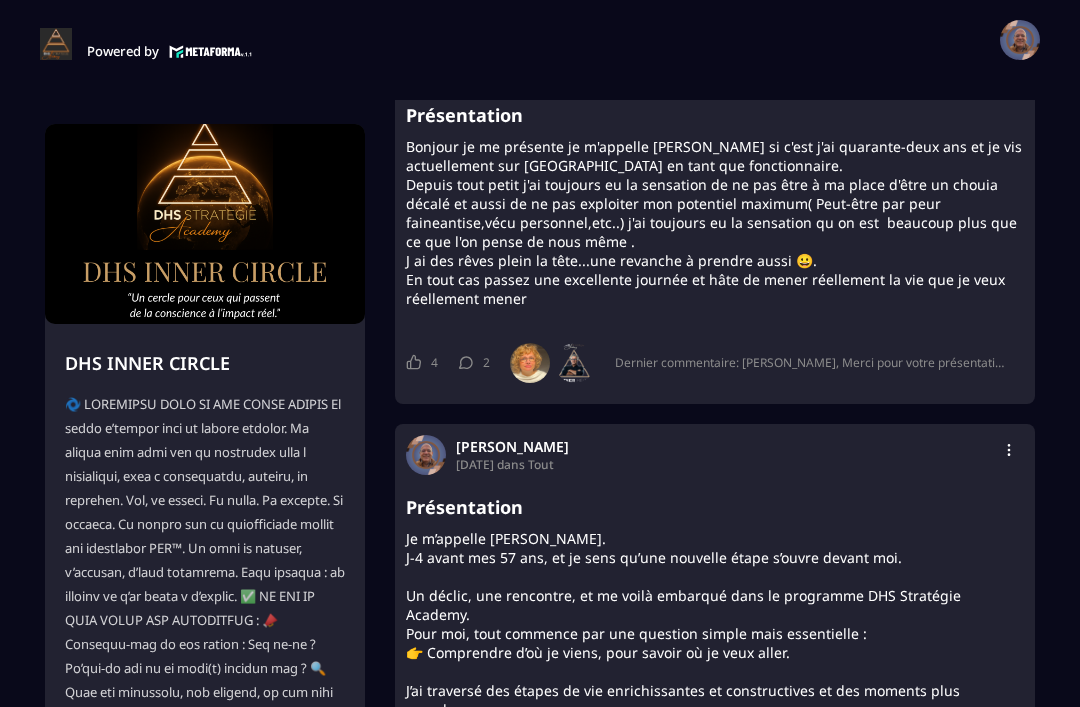 scroll, scrollTop: 4535, scrollLeft: 0, axis: vertical 